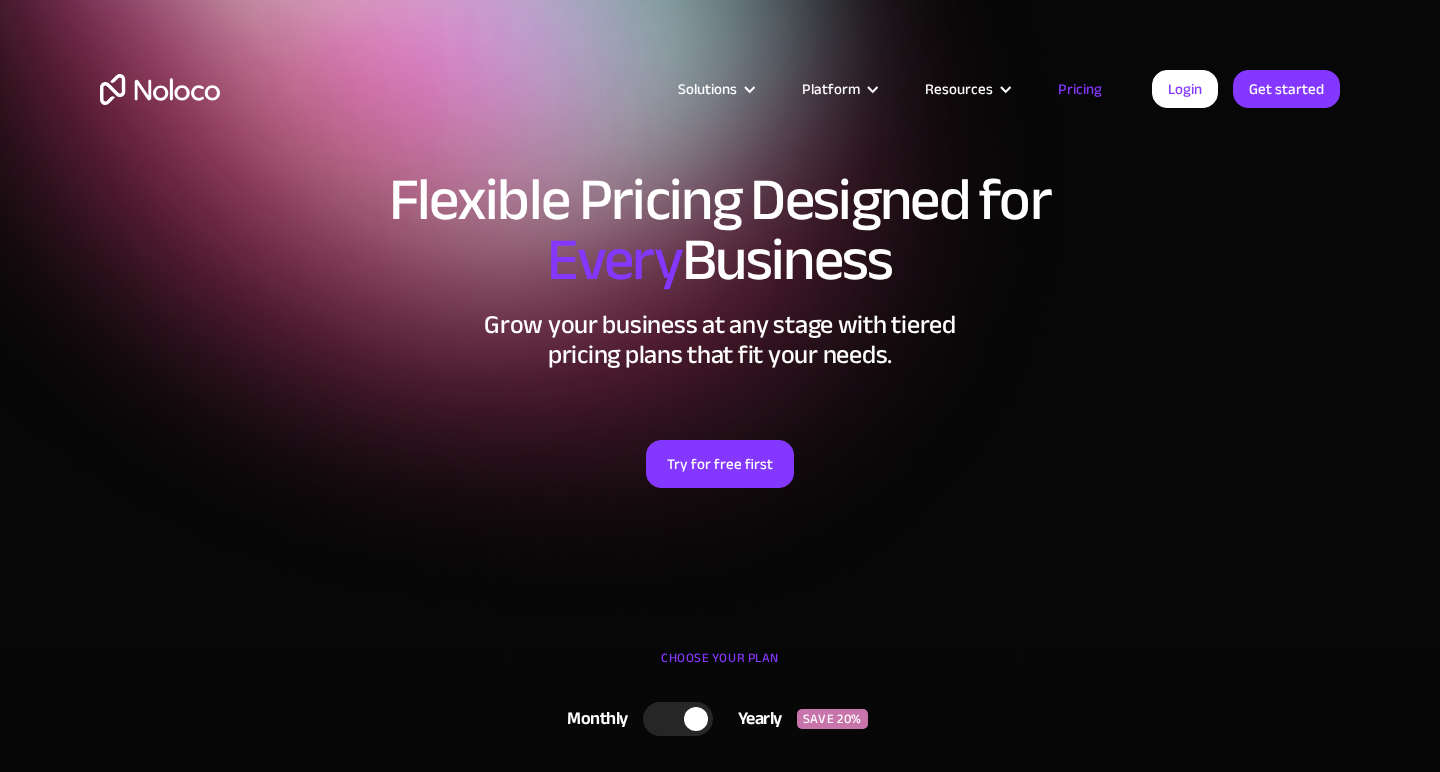 scroll, scrollTop: 0, scrollLeft: 0, axis: both 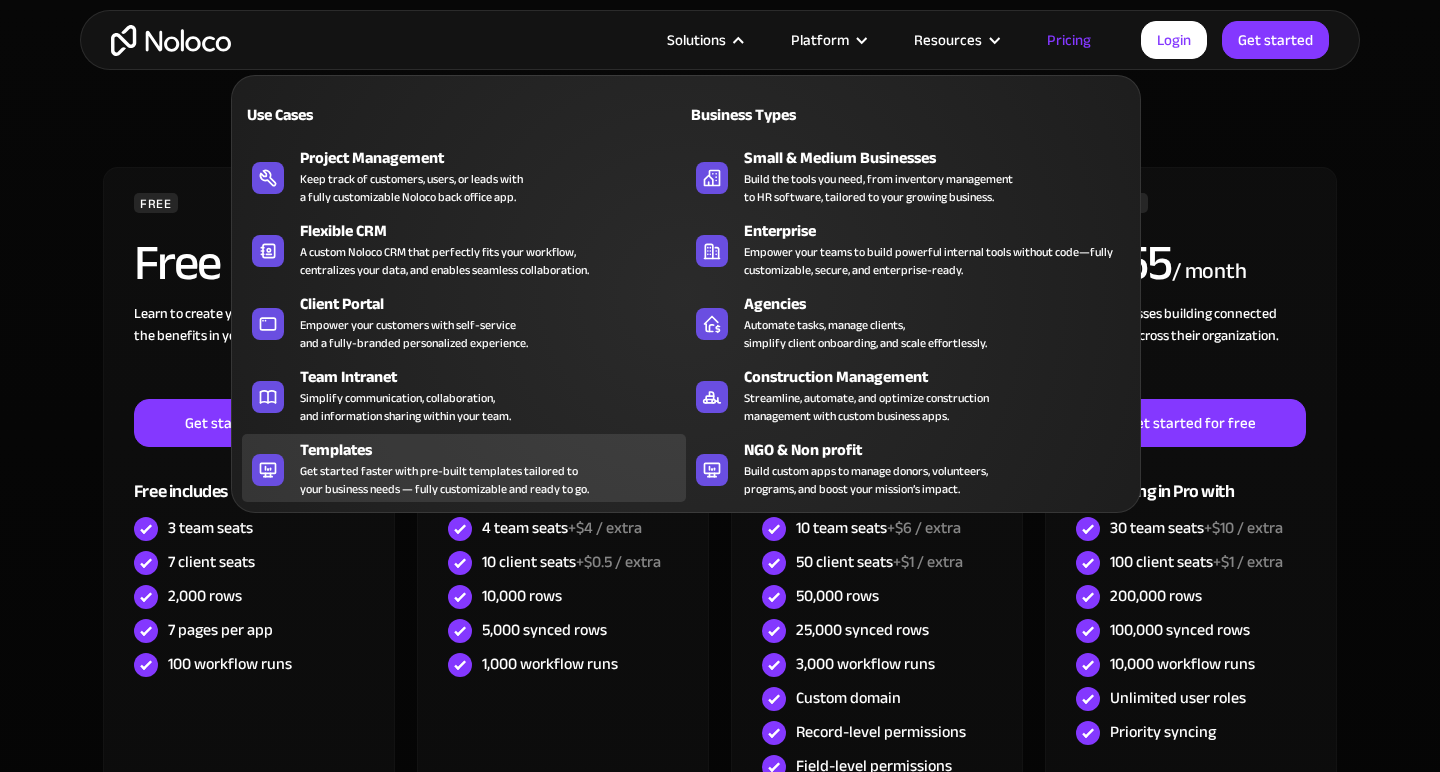 click on "Templates" at bounding box center (497, 450) 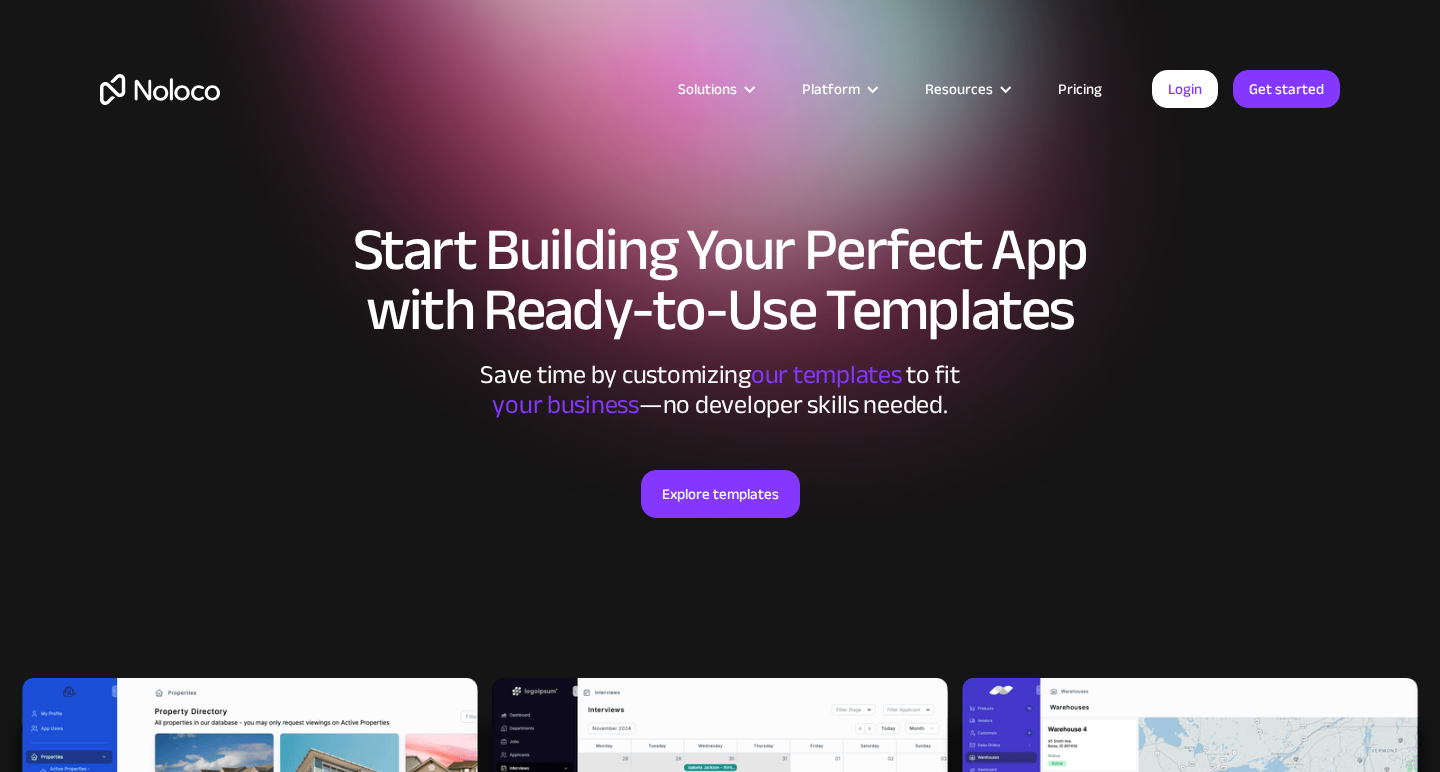 scroll, scrollTop: 0, scrollLeft: 0, axis: both 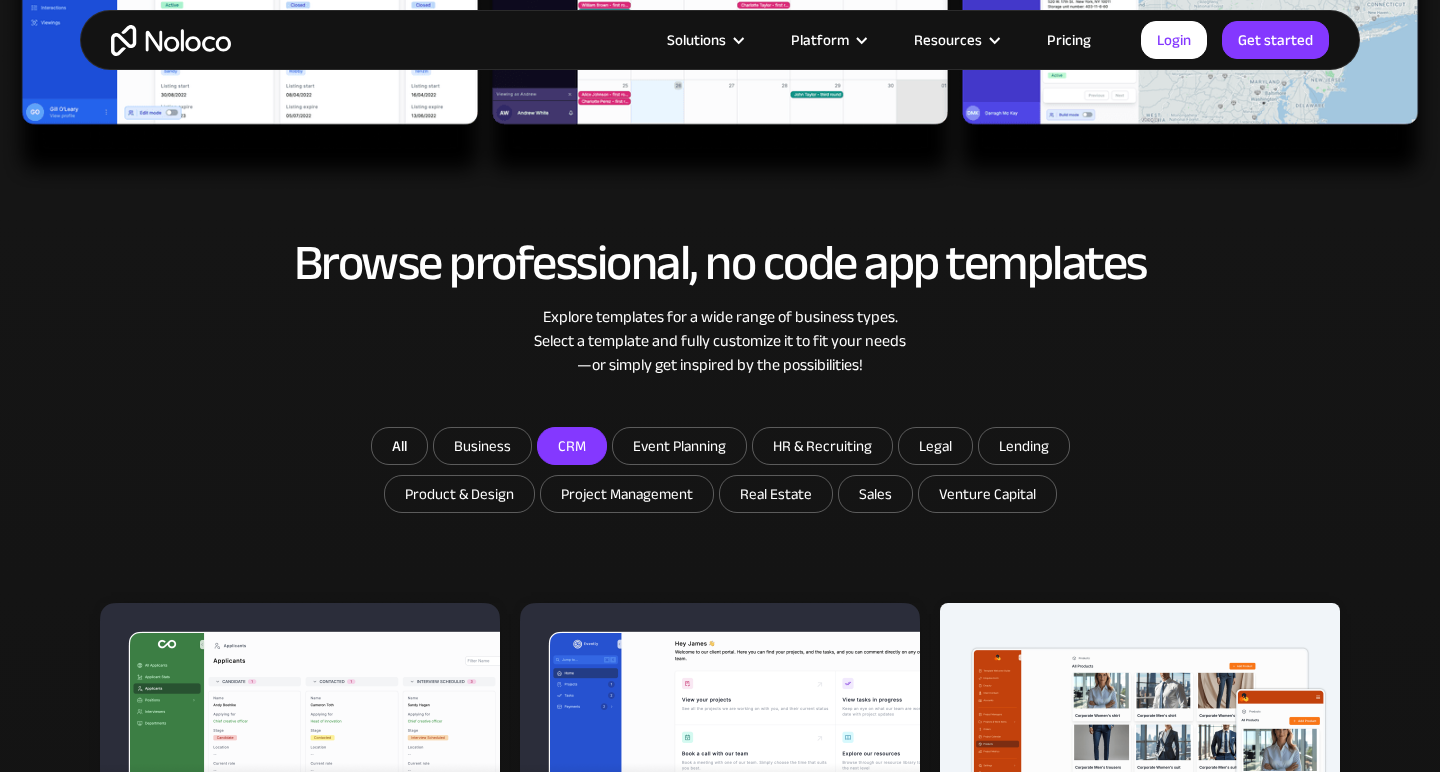 click on "CRM" at bounding box center [482, 446] 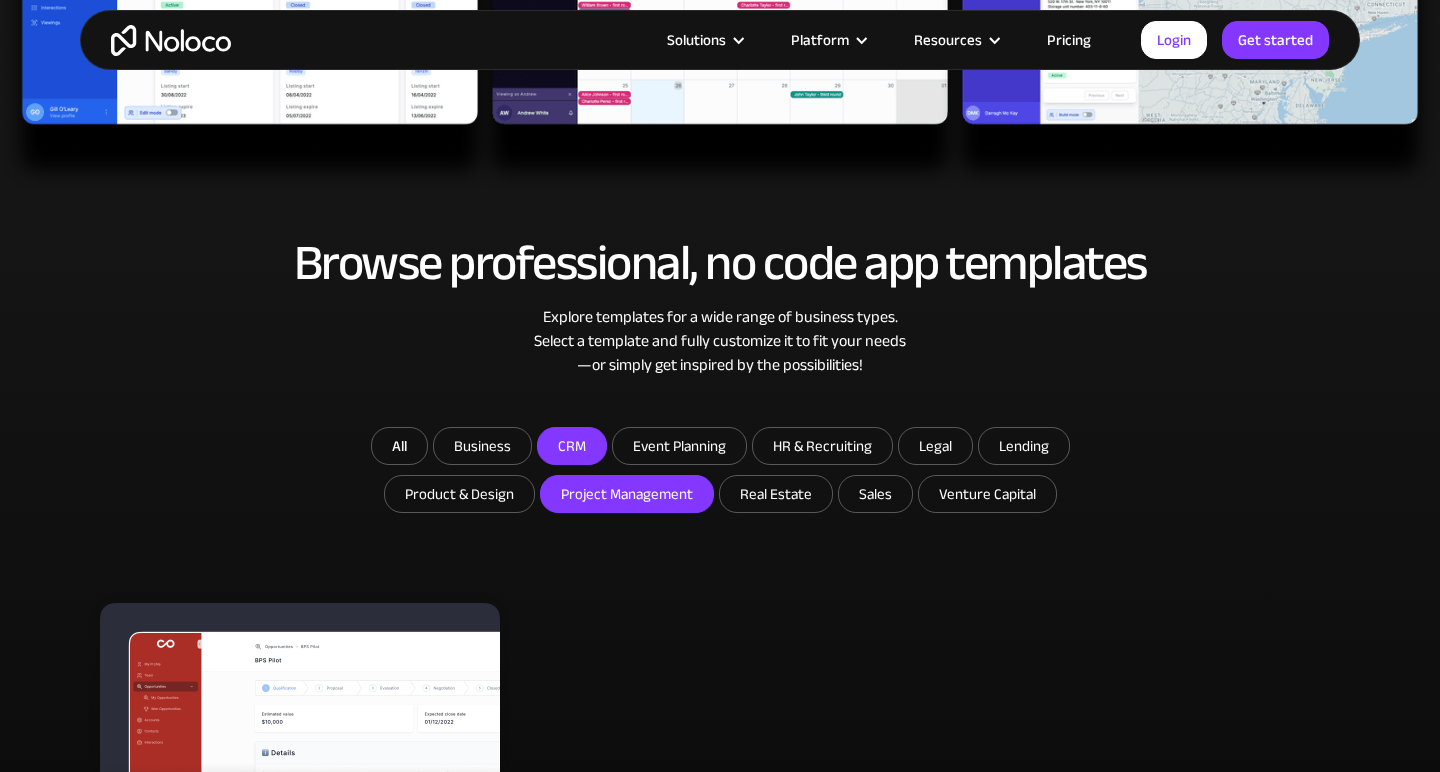 click on "Project Management" at bounding box center (482, 446) 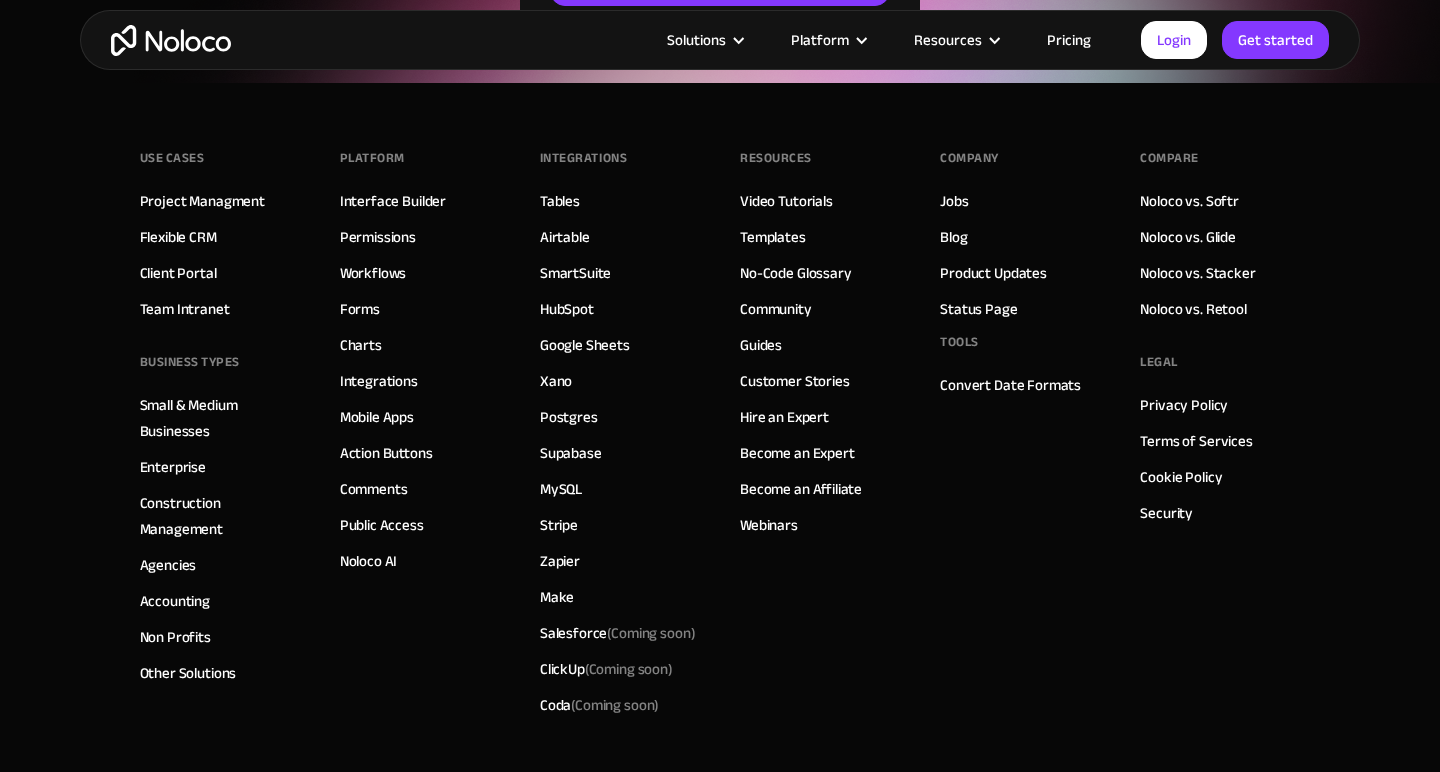 scroll, scrollTop: 3160, scrollLeft: 0, axis: vertical 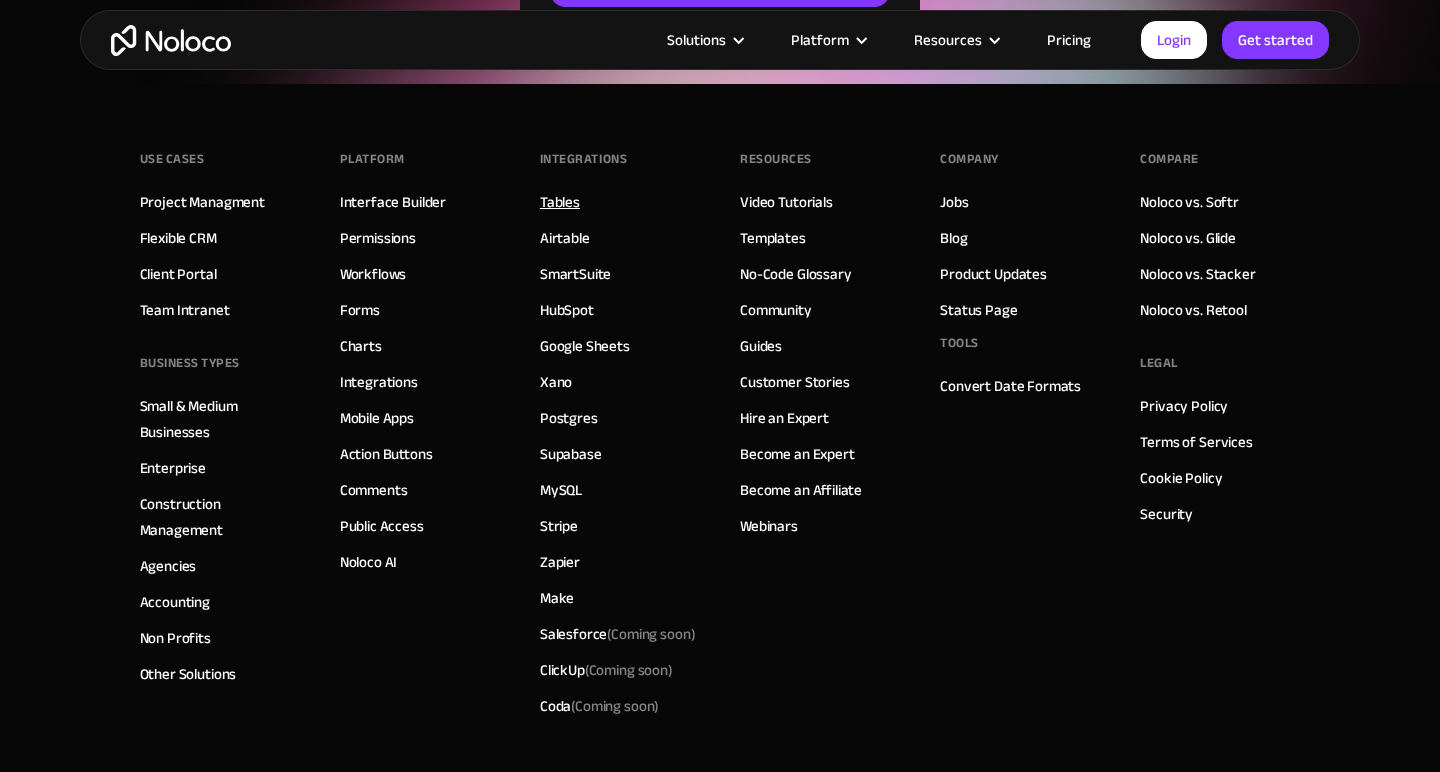 click on "Tables" at bounding box center [560, 202] 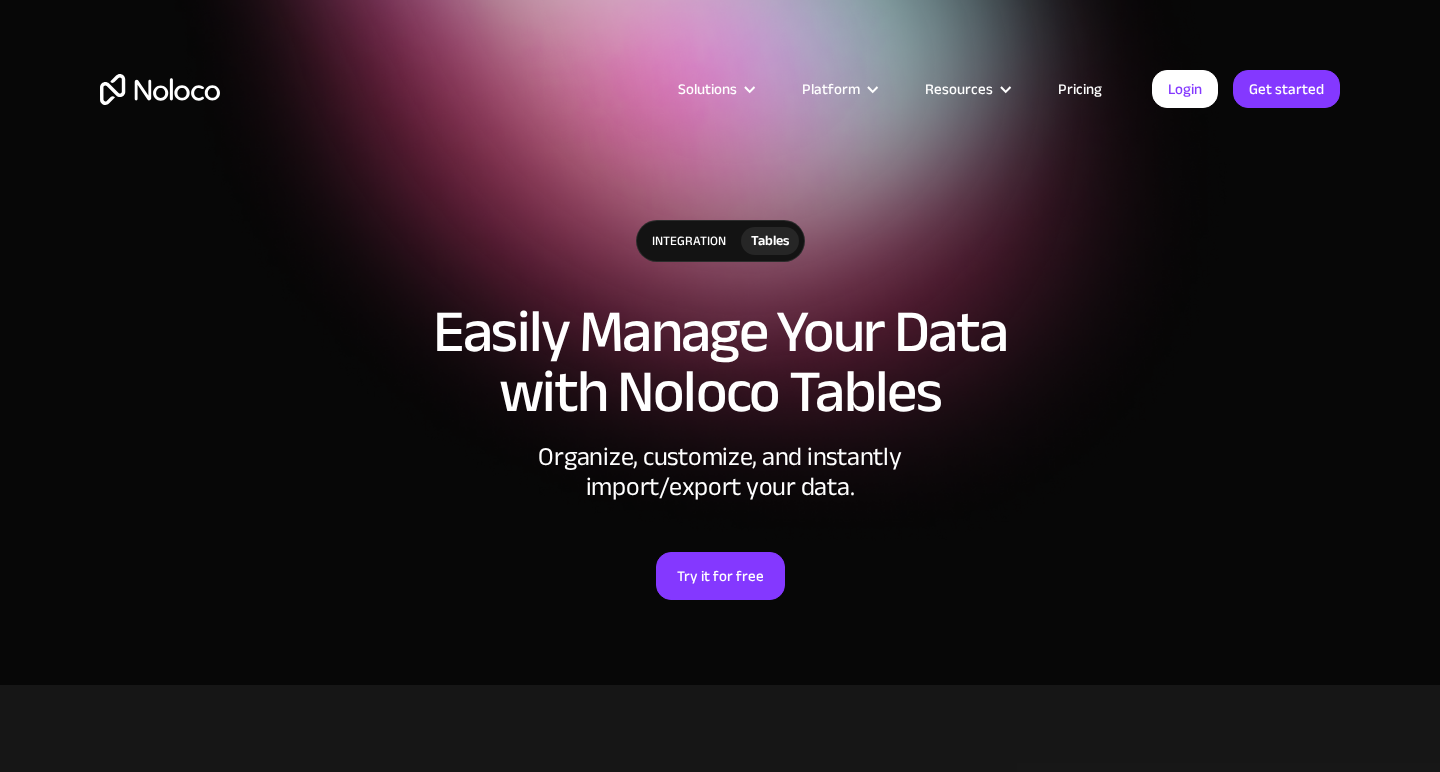 scroll, scrollTop: 0, scrollLeft: 0, axis: both 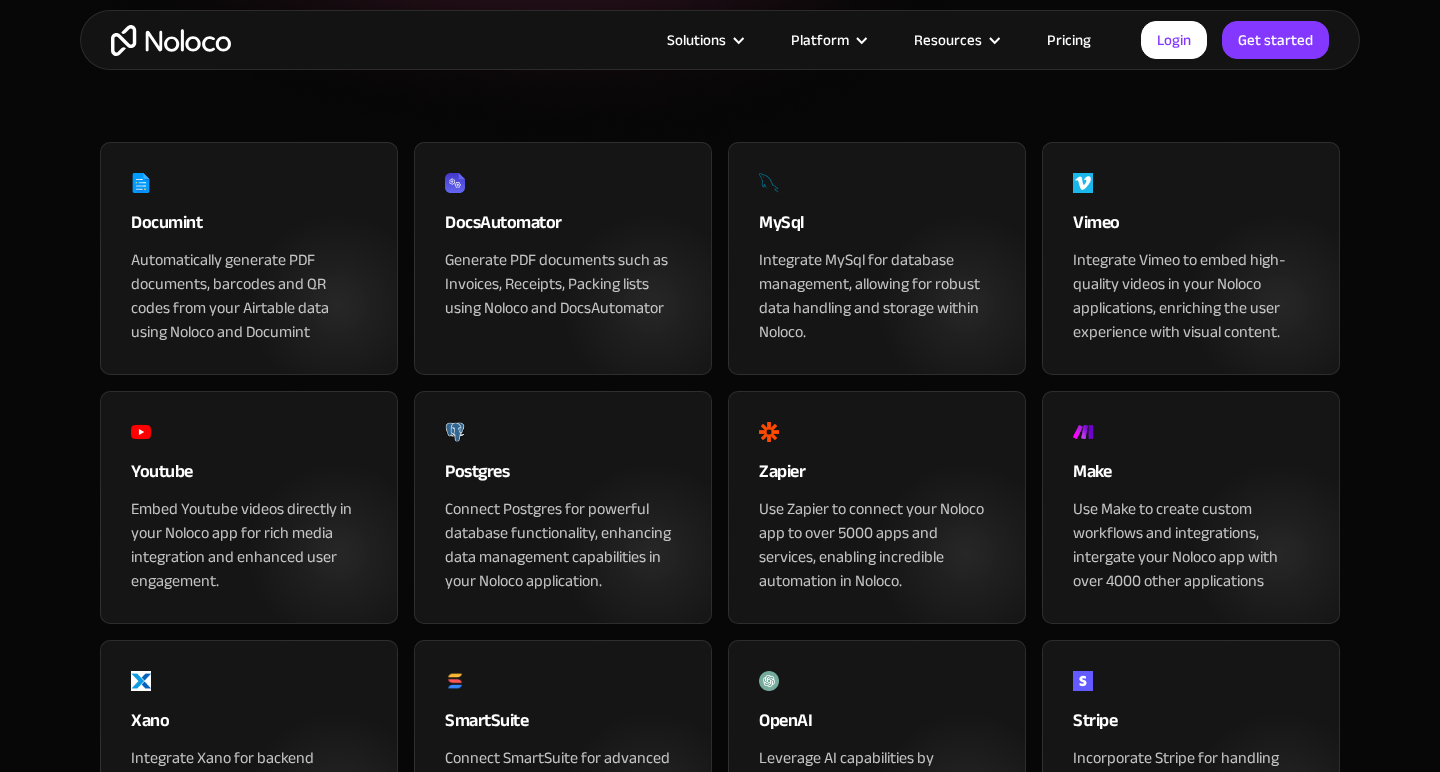 click on "Connected Apps" at bounding box center (676, 43) 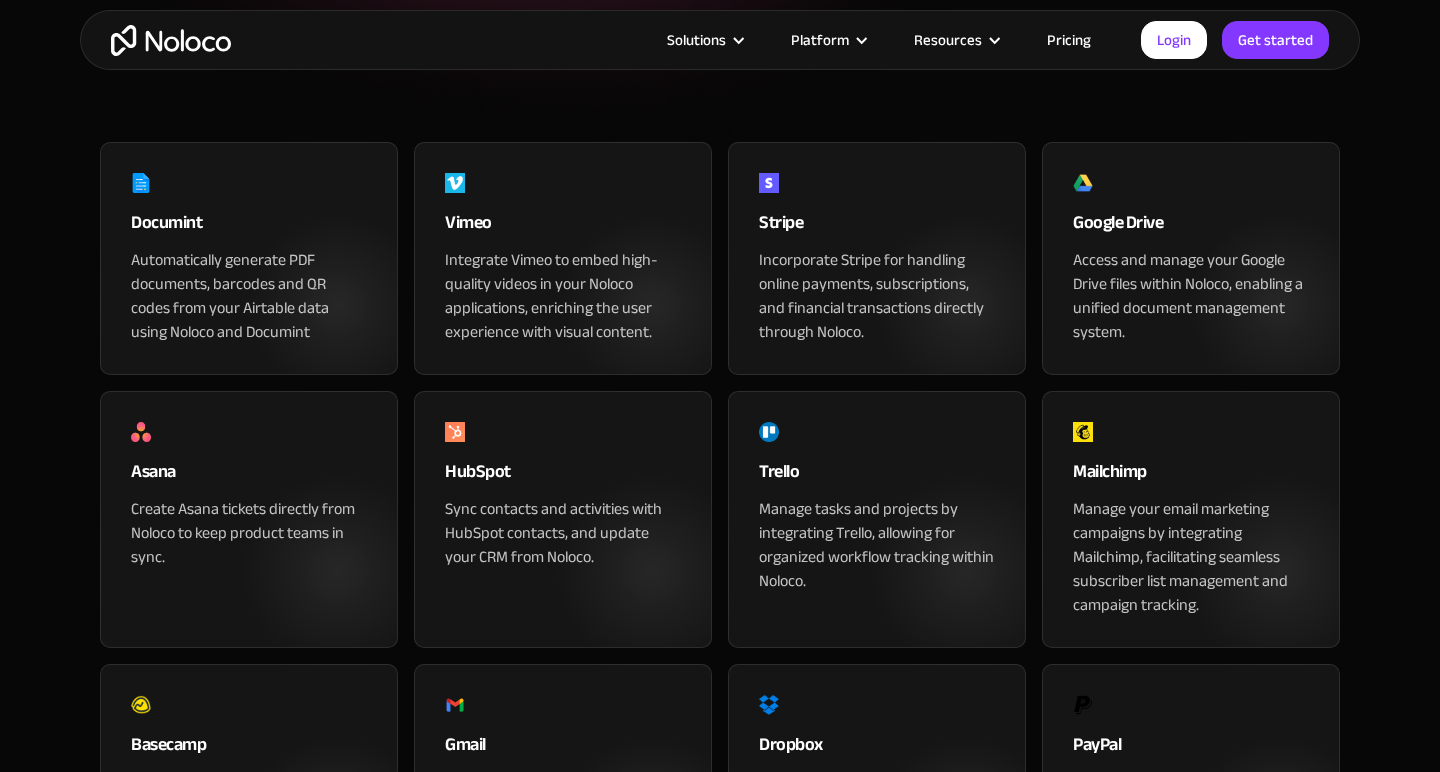 click on "Native Integrations" at bounding box center (676, 43) 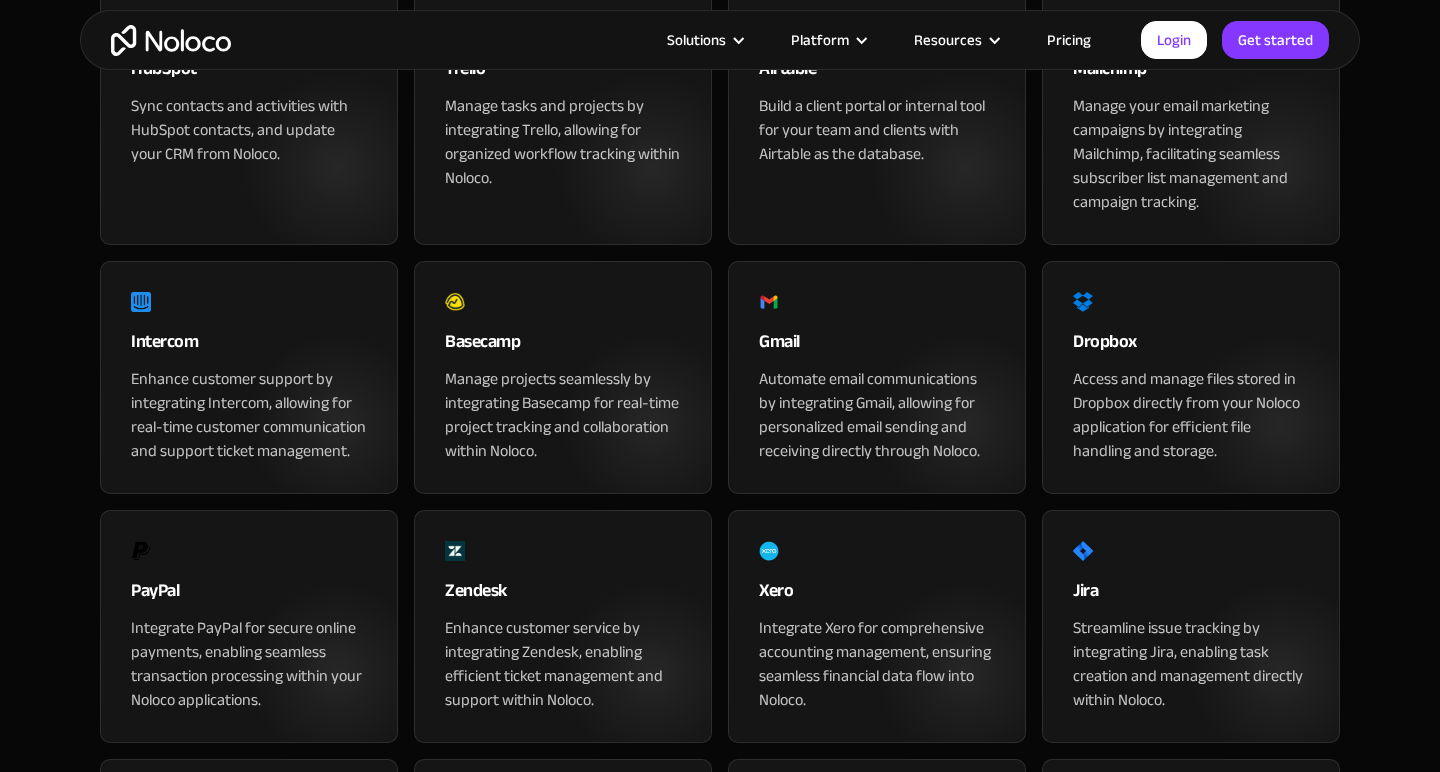 scroll, scrollTop: 1622, scrollLeft: 0, axis: vertical 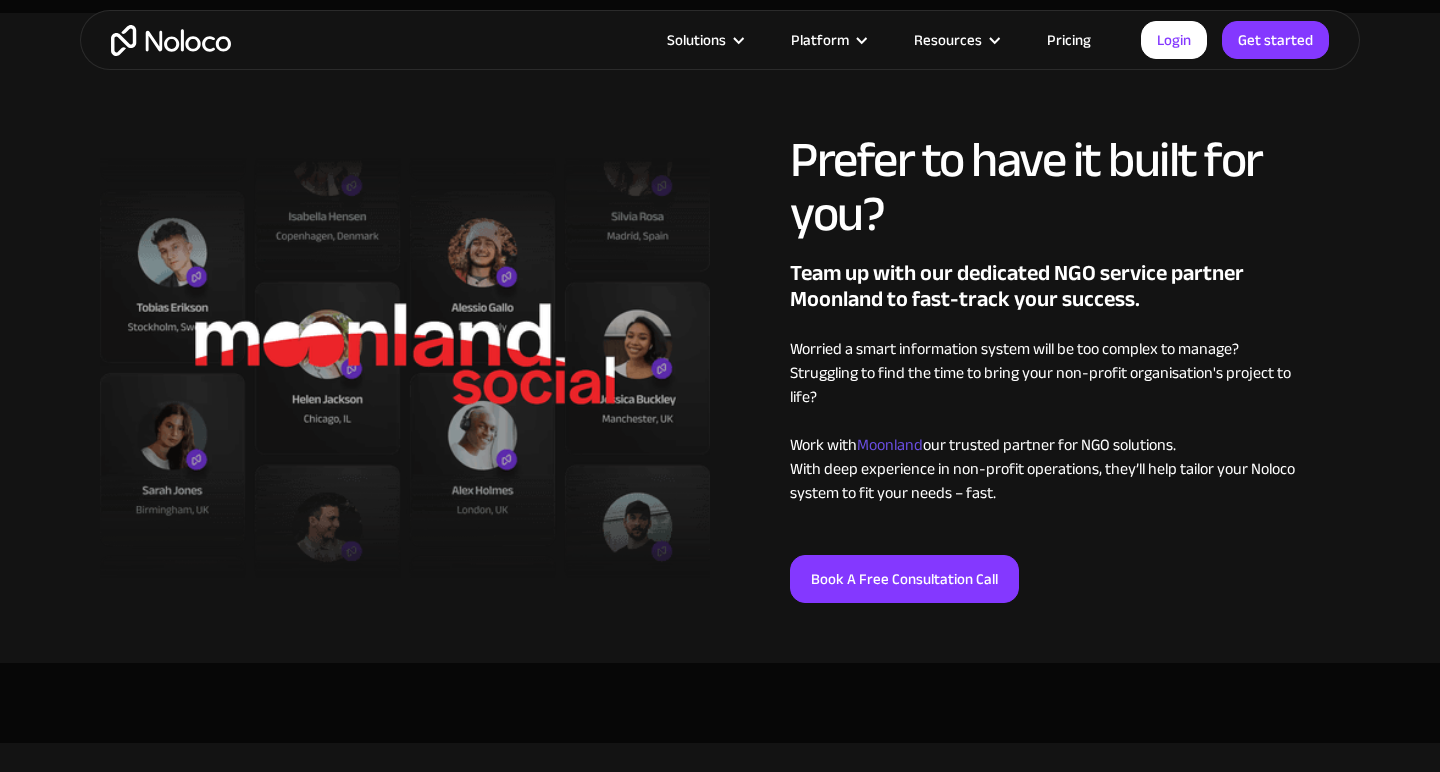 click on "Moonland" at bounding box center [890, 445] 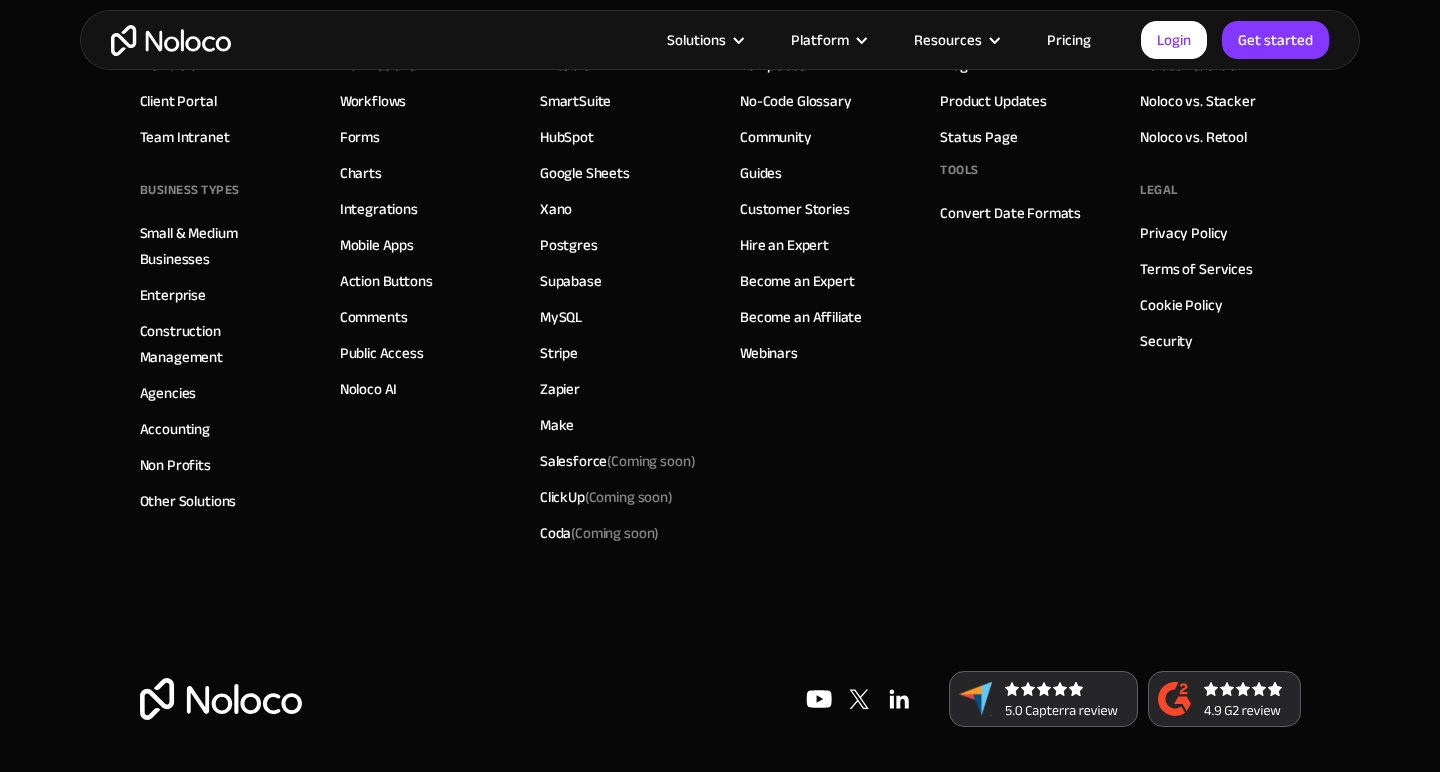 scroll, scrollTop: 10584, scrollLeft: 0, axis: vertical 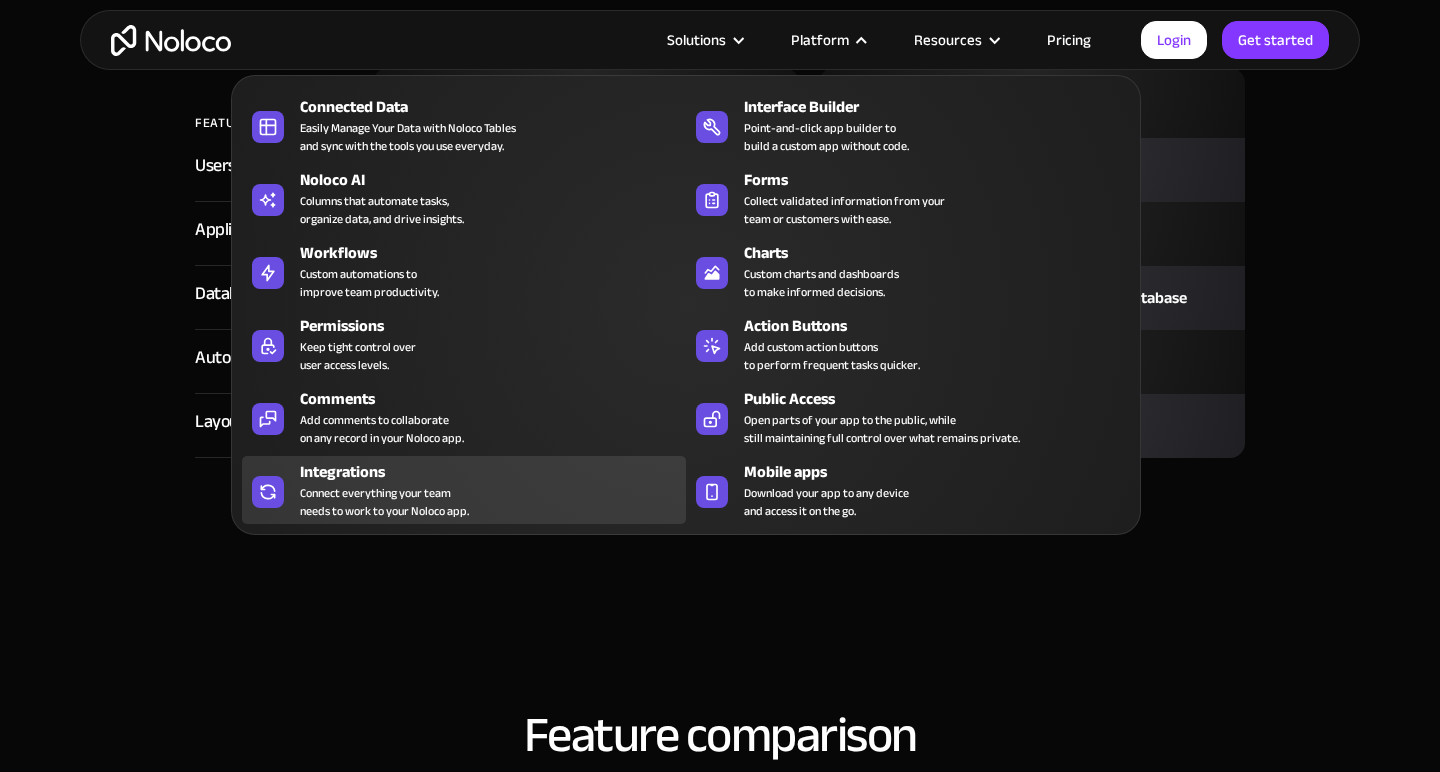 click on "Integrations" at bounding box center (497, 472) 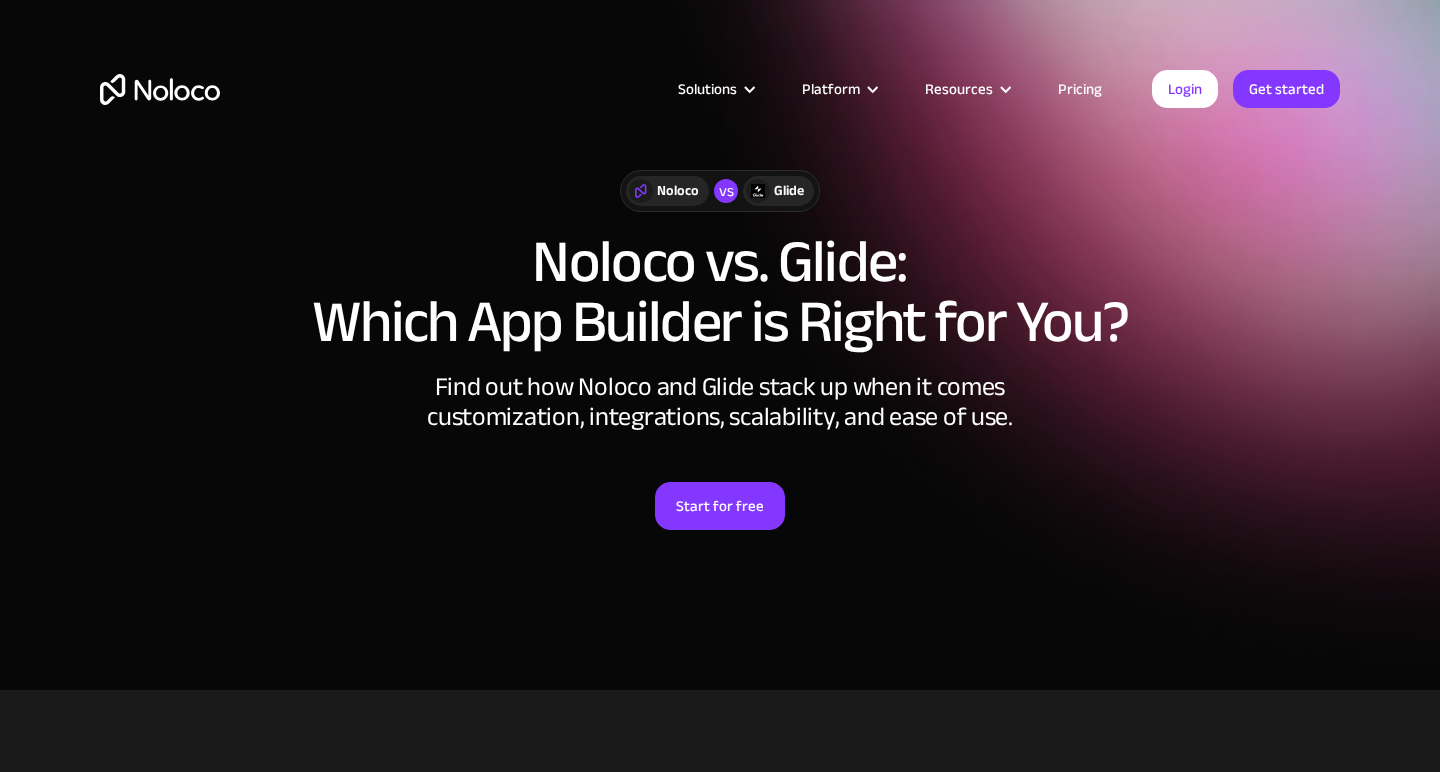 scroll, scrollTop: 0, scrollLeft: 0, axis: both 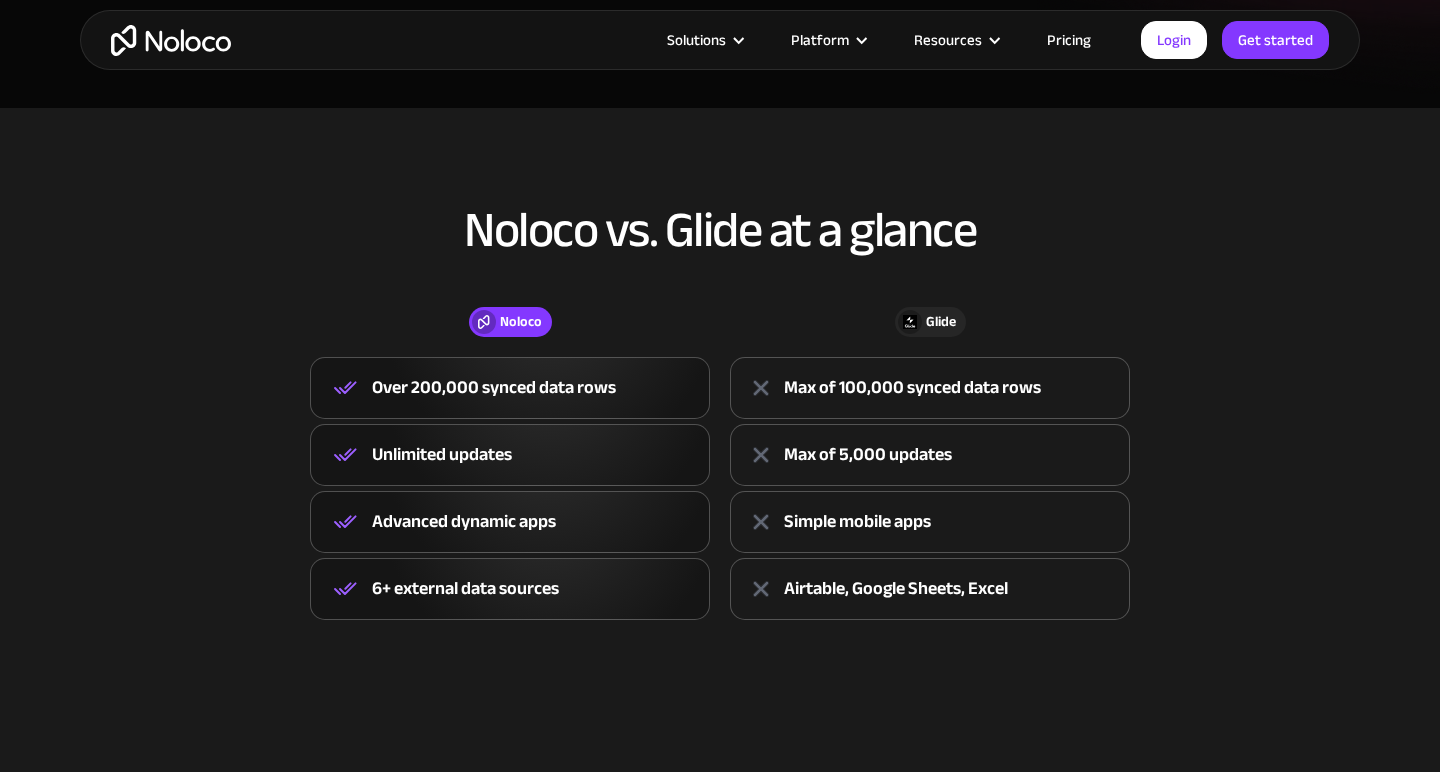 click at bounding box center [345, 522] 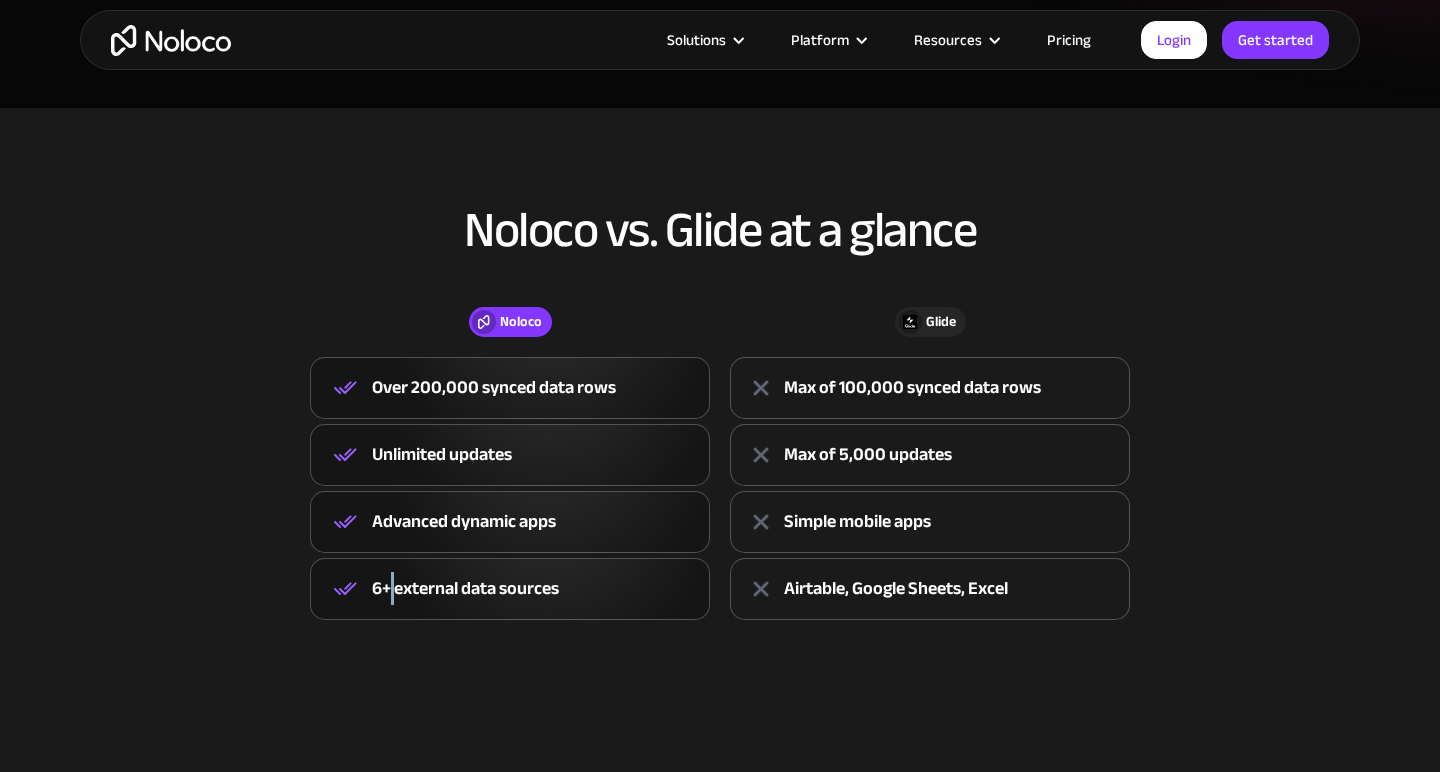 click on "6+ external data sources" at bounding box center (465, 589) 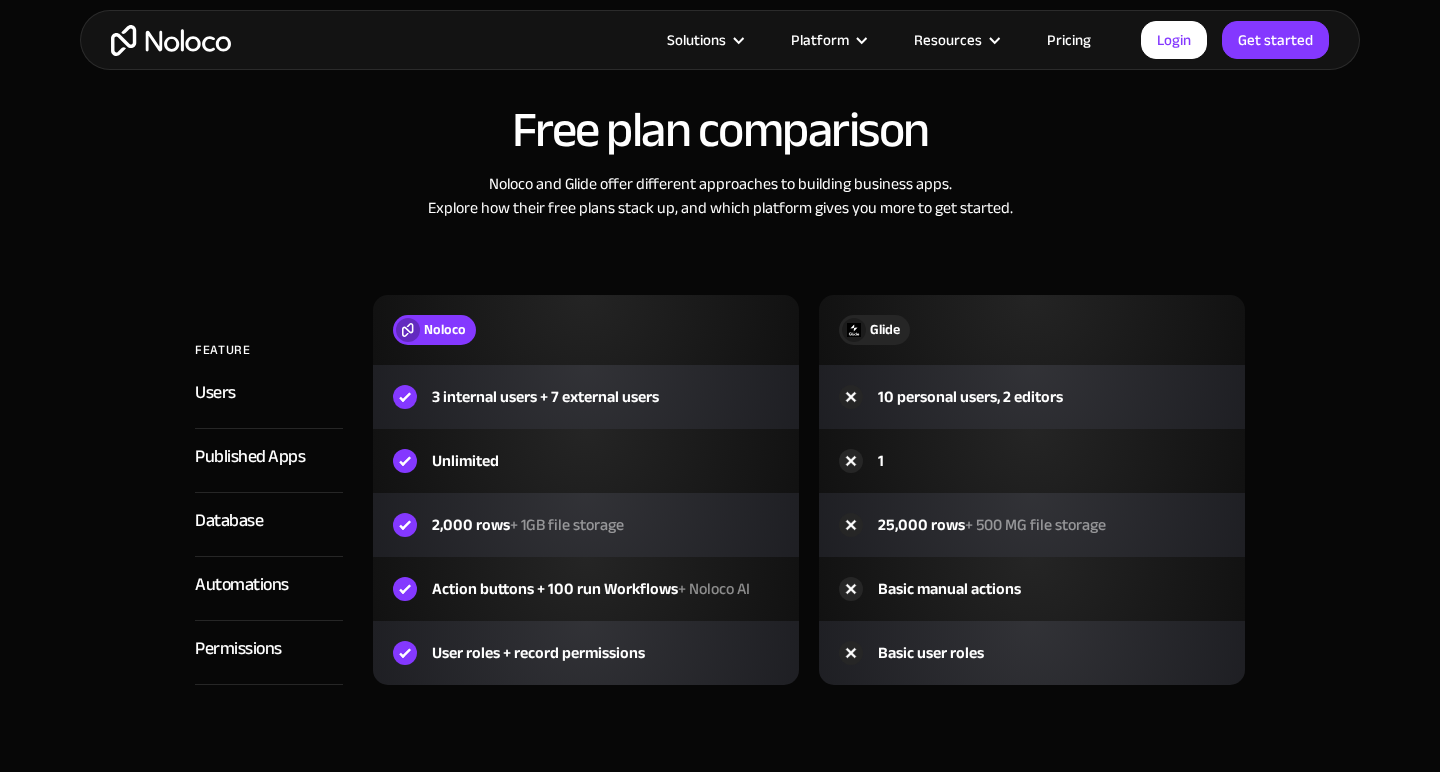 scroll, scrollTop: 2137, scrollLeft: 0, axis: vertical 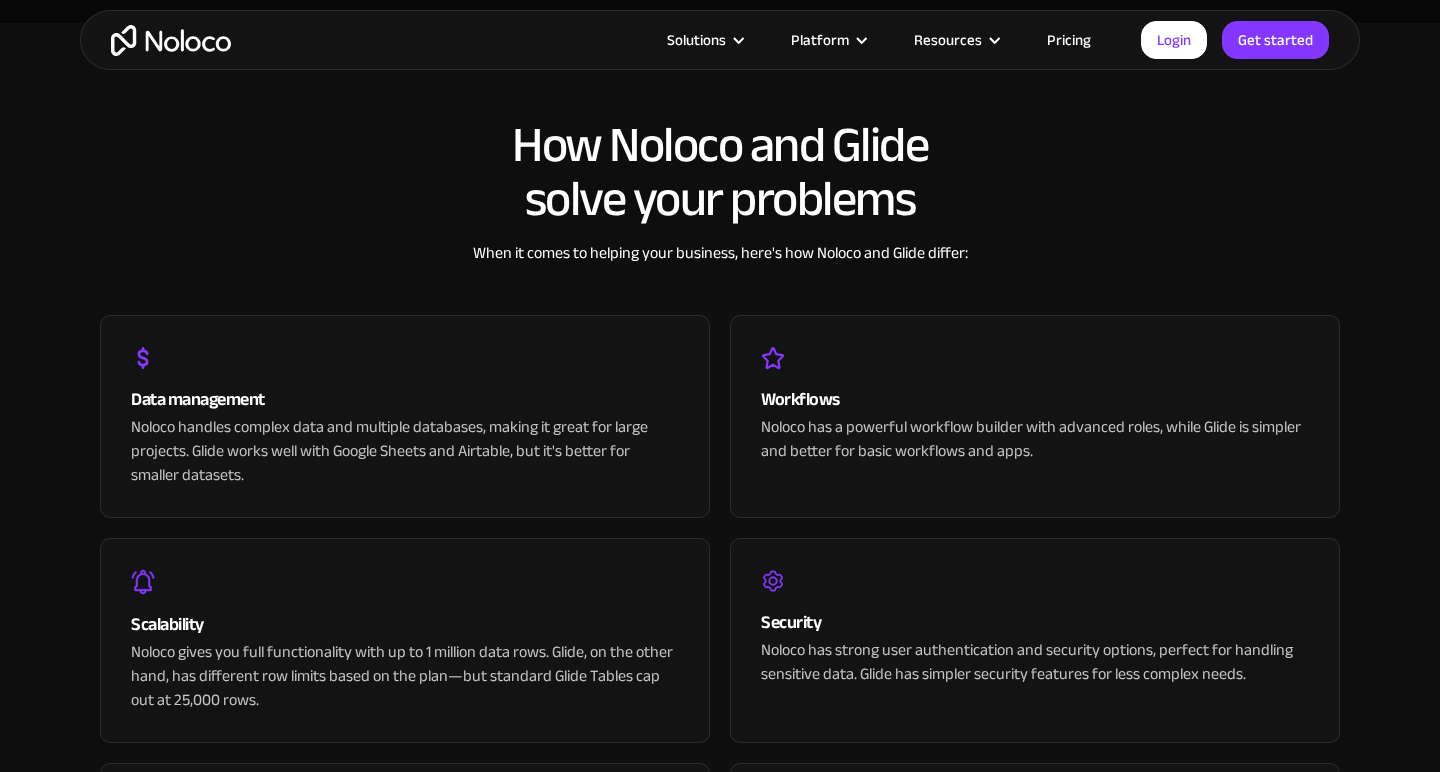 click on "Noloco has a powerful workflow builder with advanced roles, while Glide is simpler and better for basic workflows and apps." at bounding box center (1035, 439) 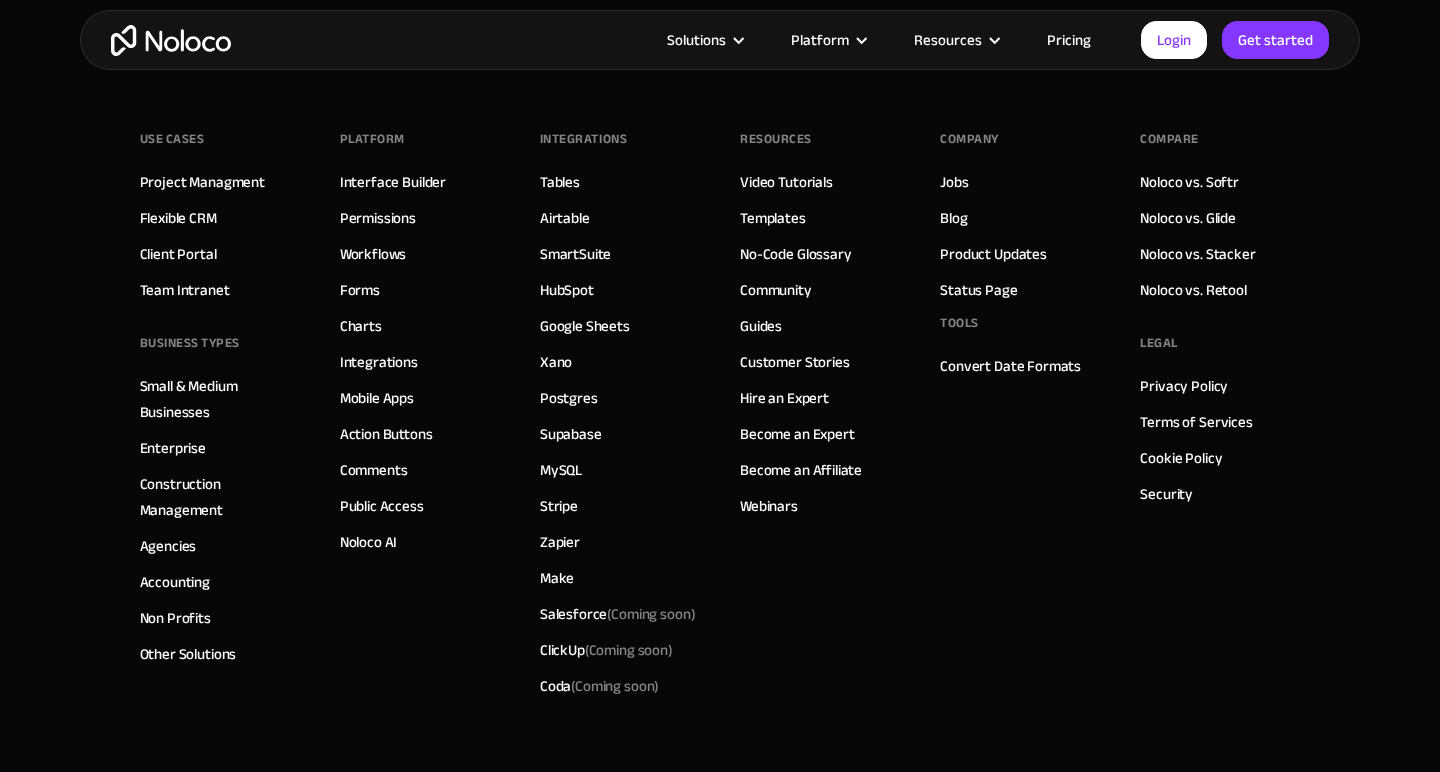 scroll, scrollTop: 5501, scrollLeft: 0, axis: vertical 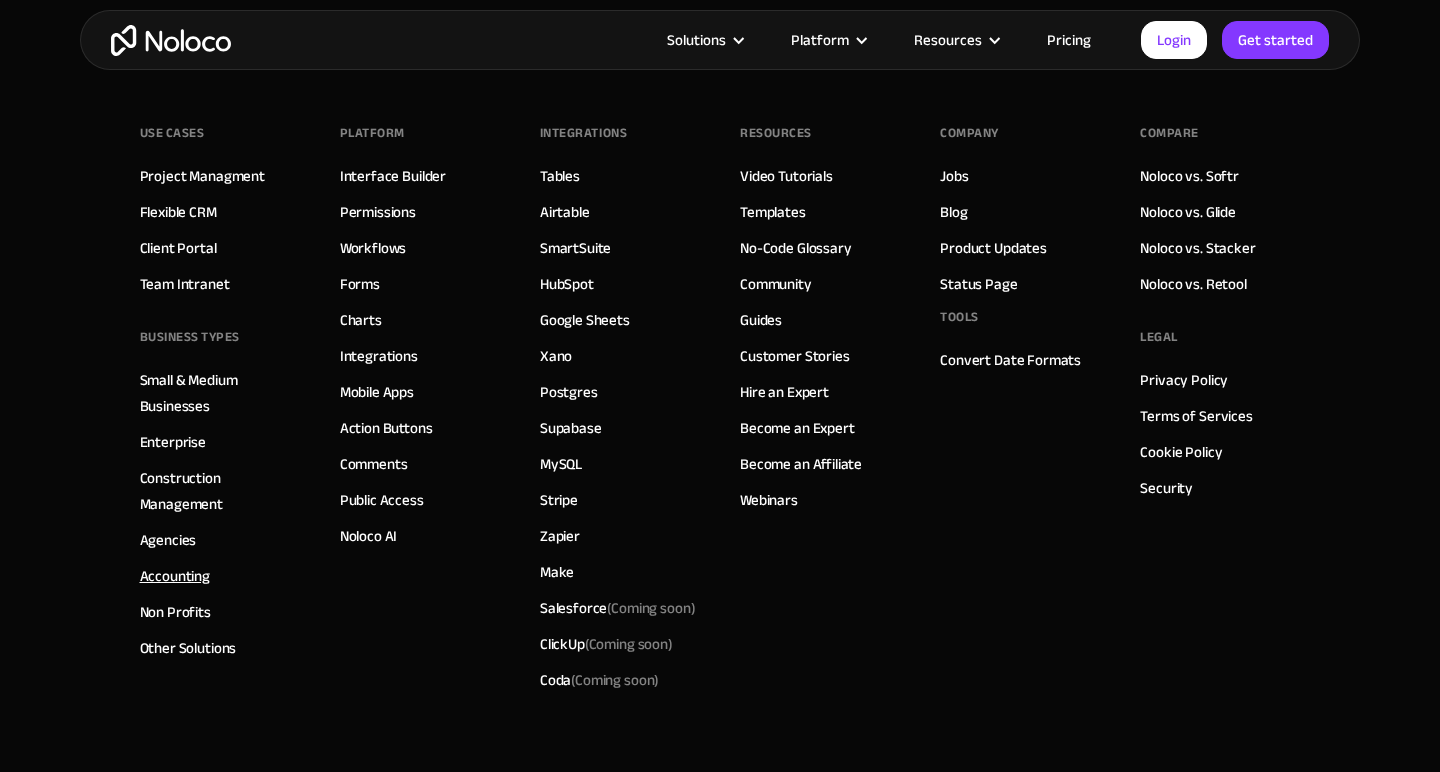click on "Accounting" at bounding box center (175, 576) 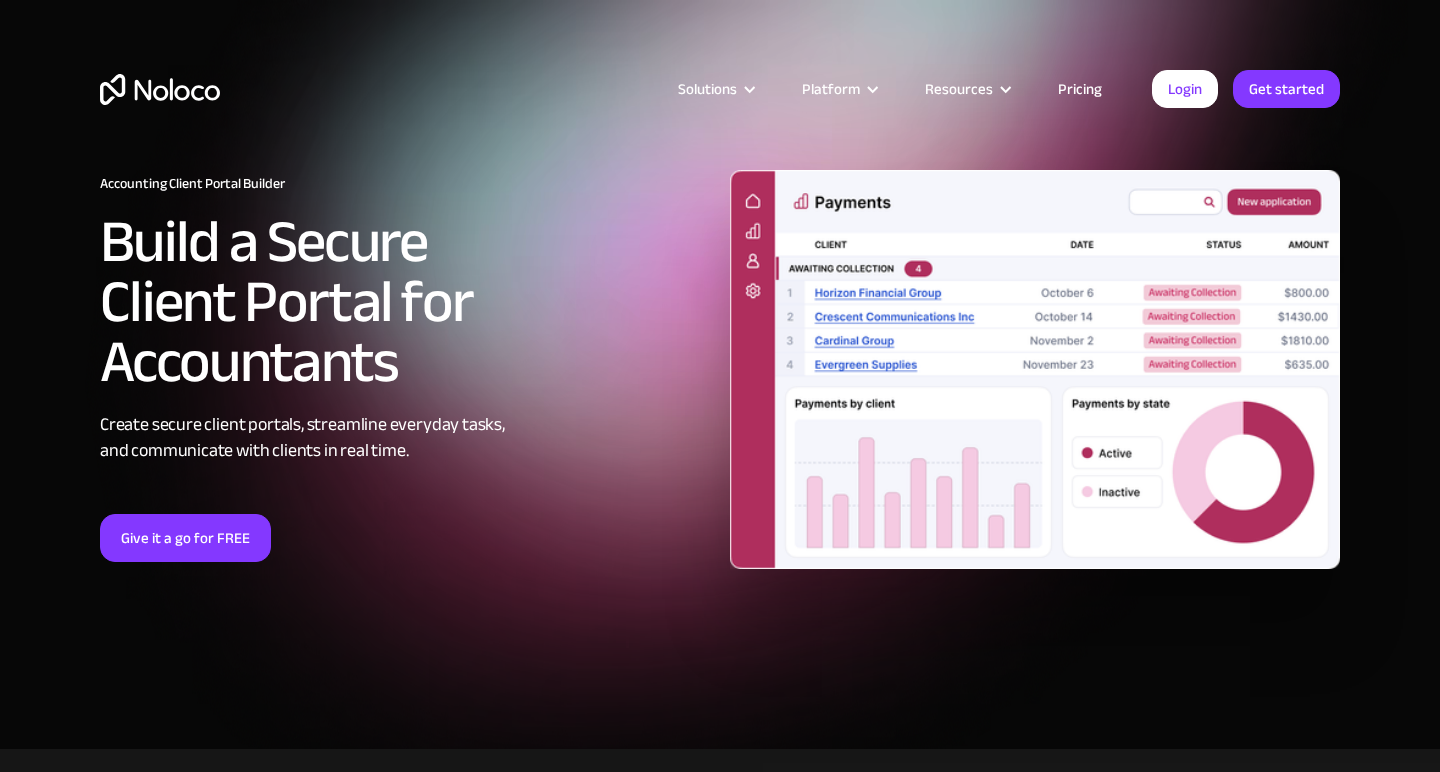 scroll, scrollTop: 0, scrollLeft: 0, axis: both 